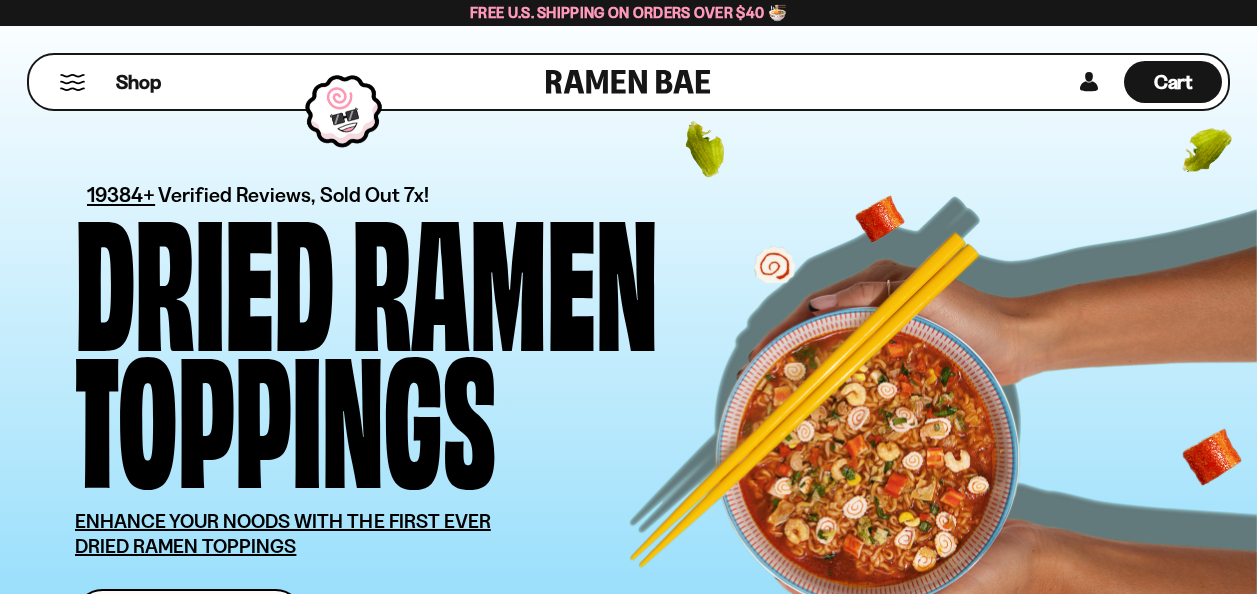 scroll, scrollTop: 0, scrollLeft: 0, axis: both 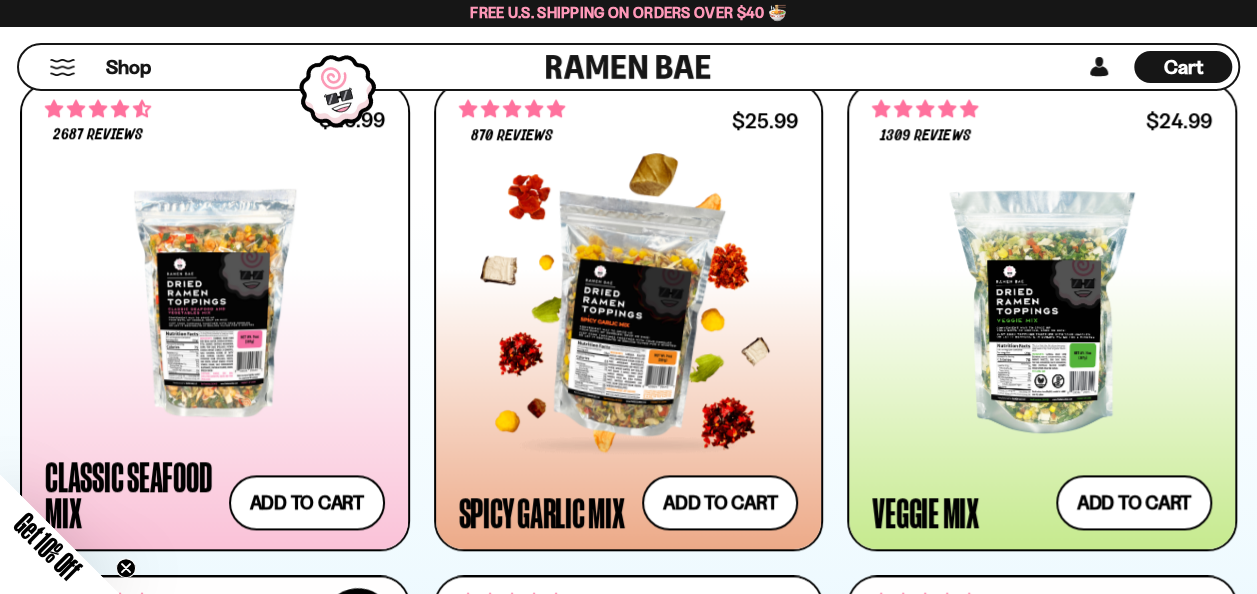 click at bounding box center [629, 312] 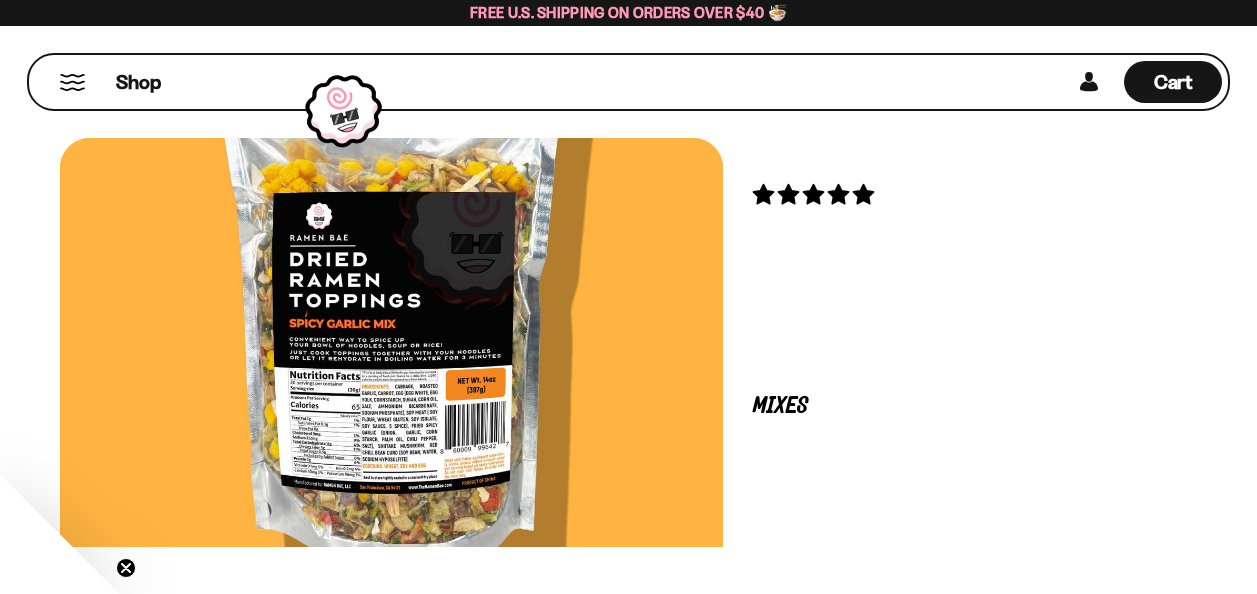 scroll, scrollTop: 0, scrollLeft: 0, axis: both 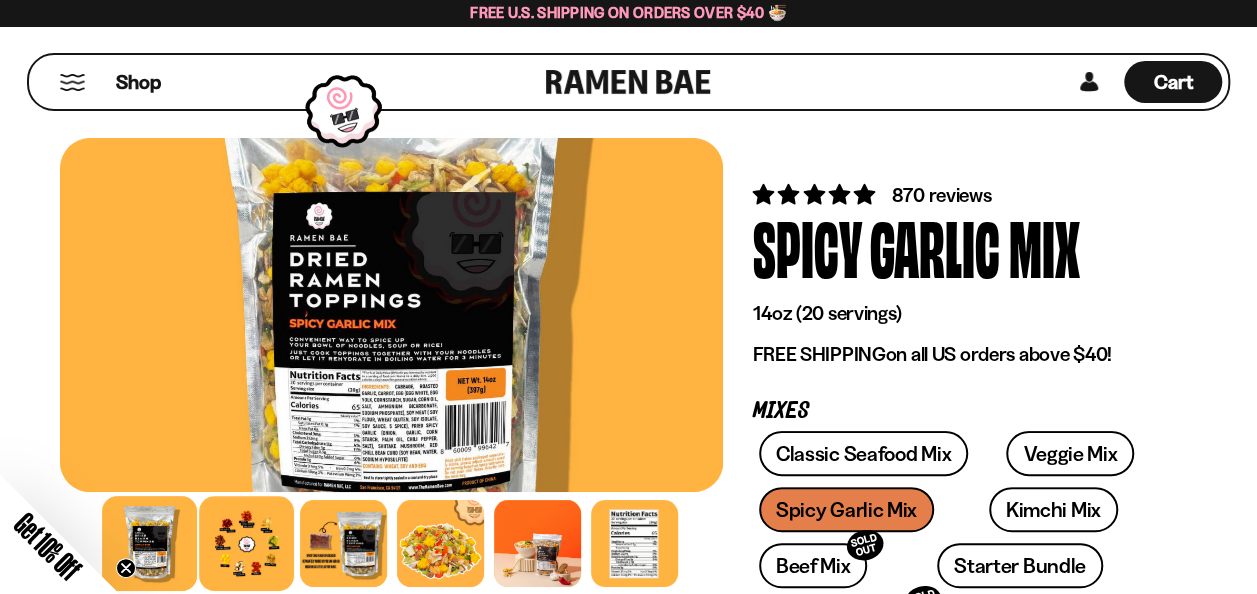 click at bounding box center [246, 543] 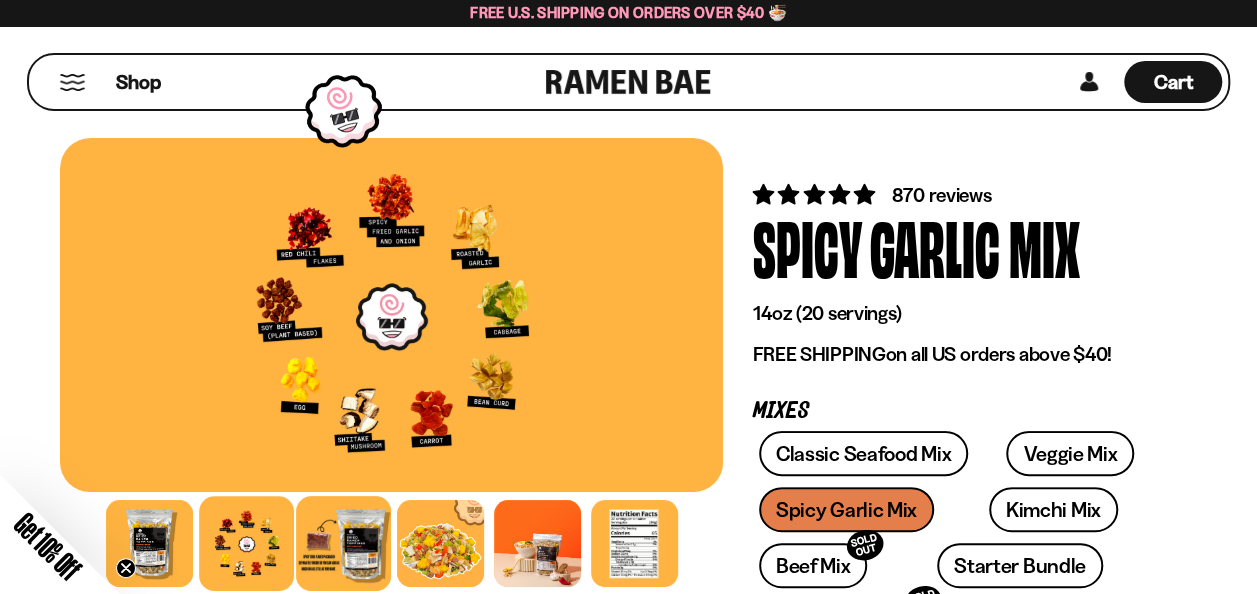 click at bounding box center (343, 543) 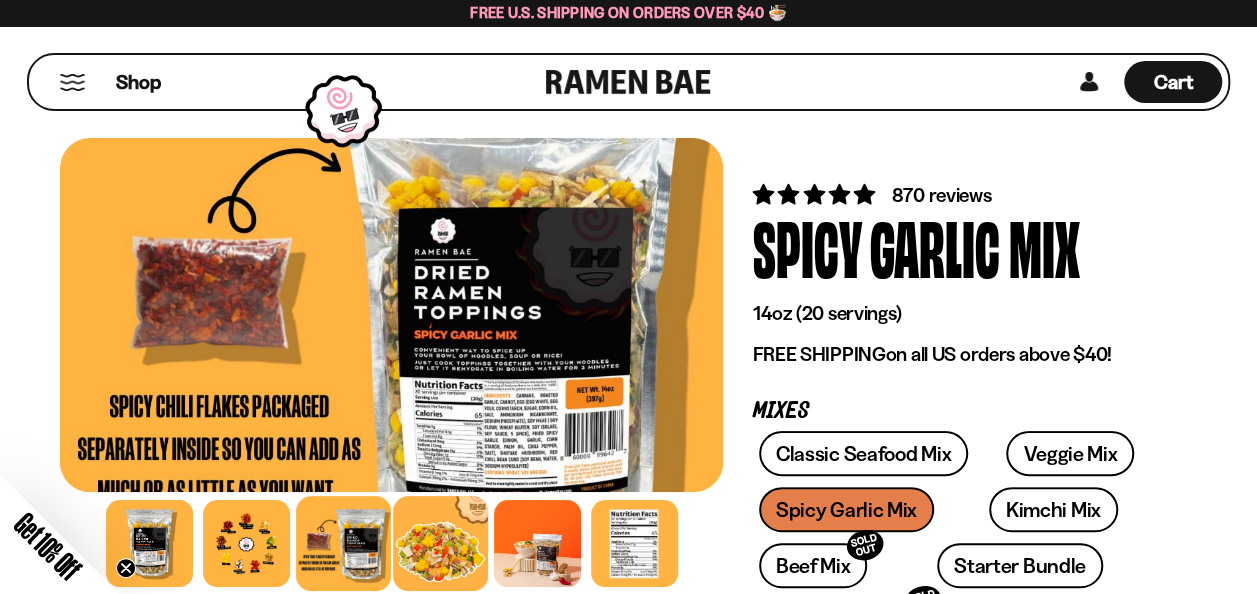 click at bounding box center [440, 543] 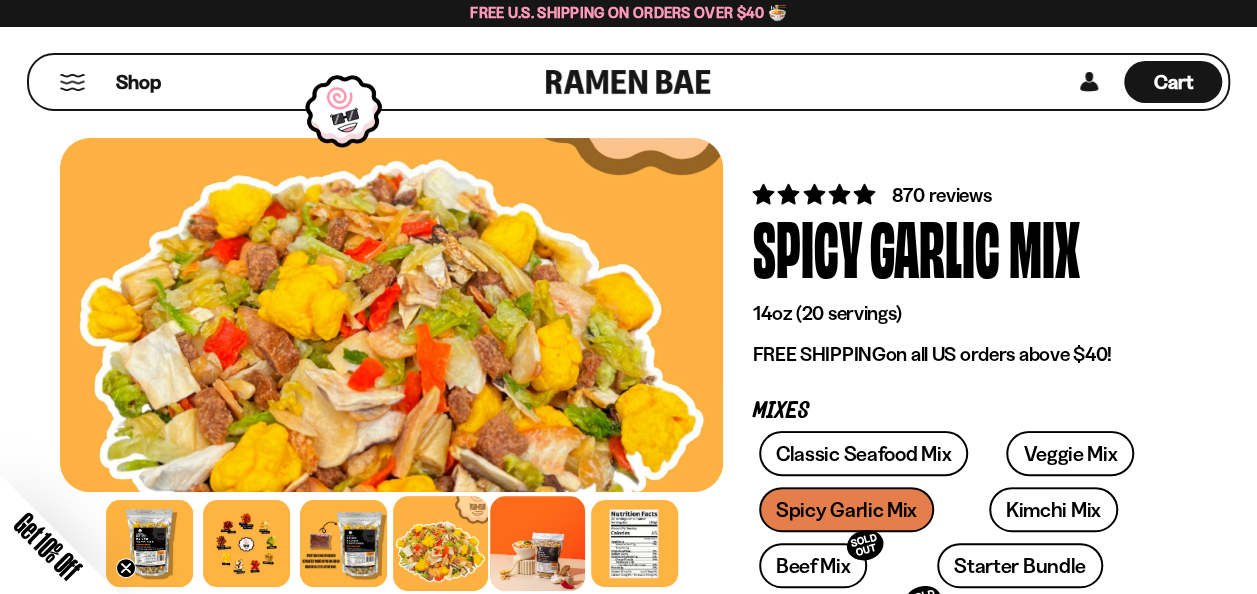 click at bounding box center [537, 543] 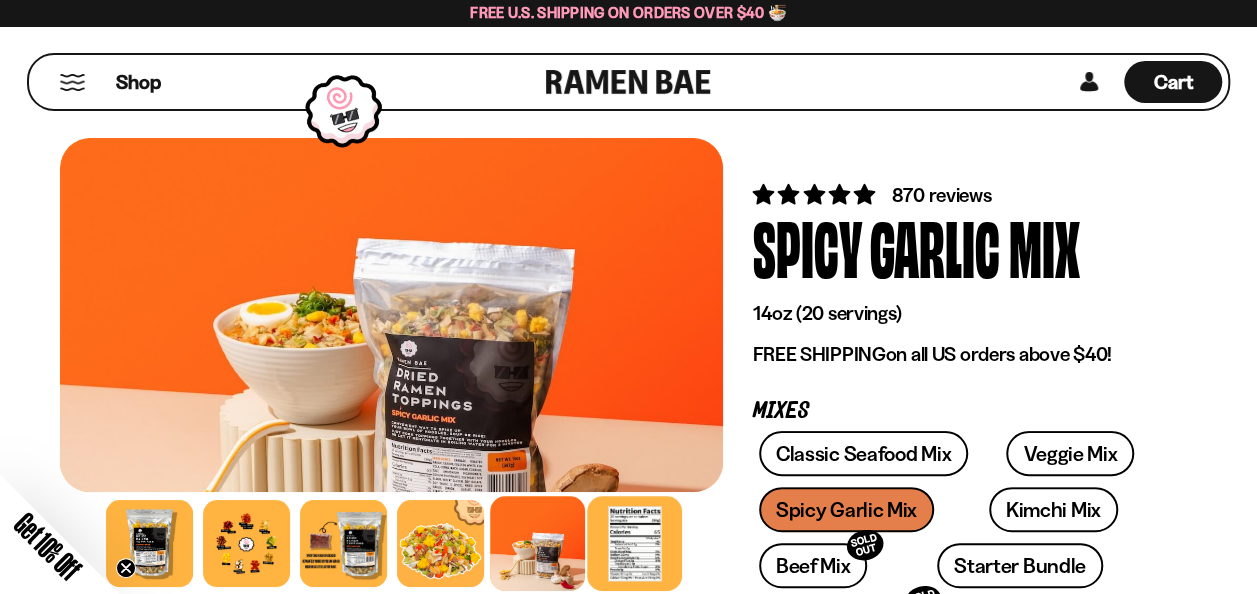 click at bounding box center (634, 543) 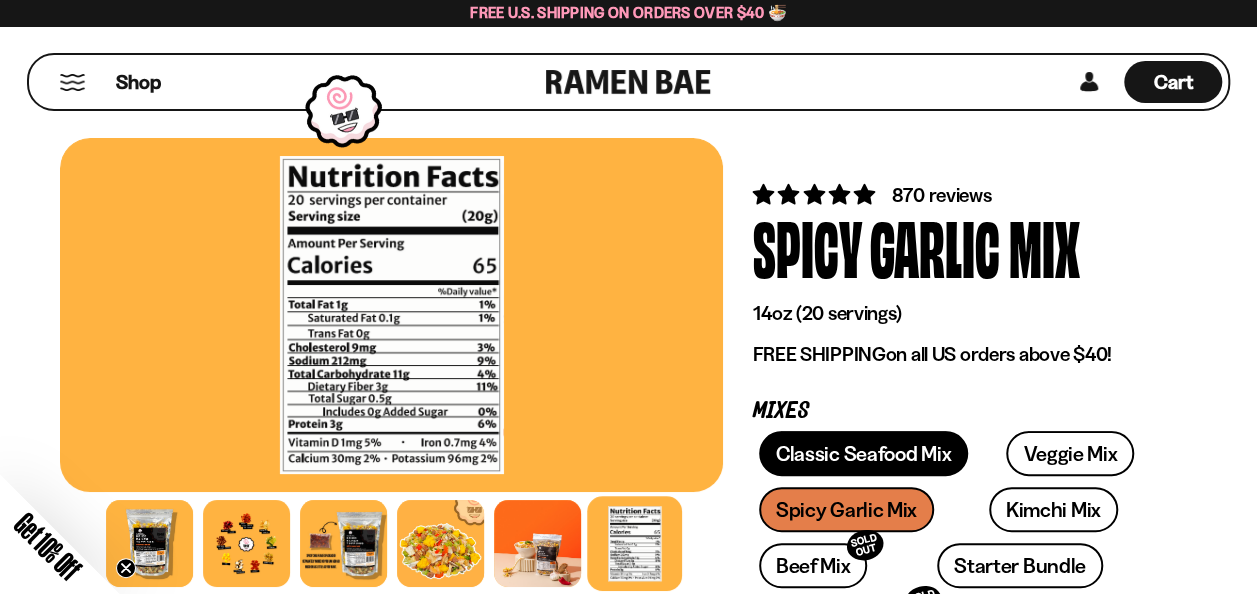 click on "Classic Seafood Mix" at bounding box center [863, 453] 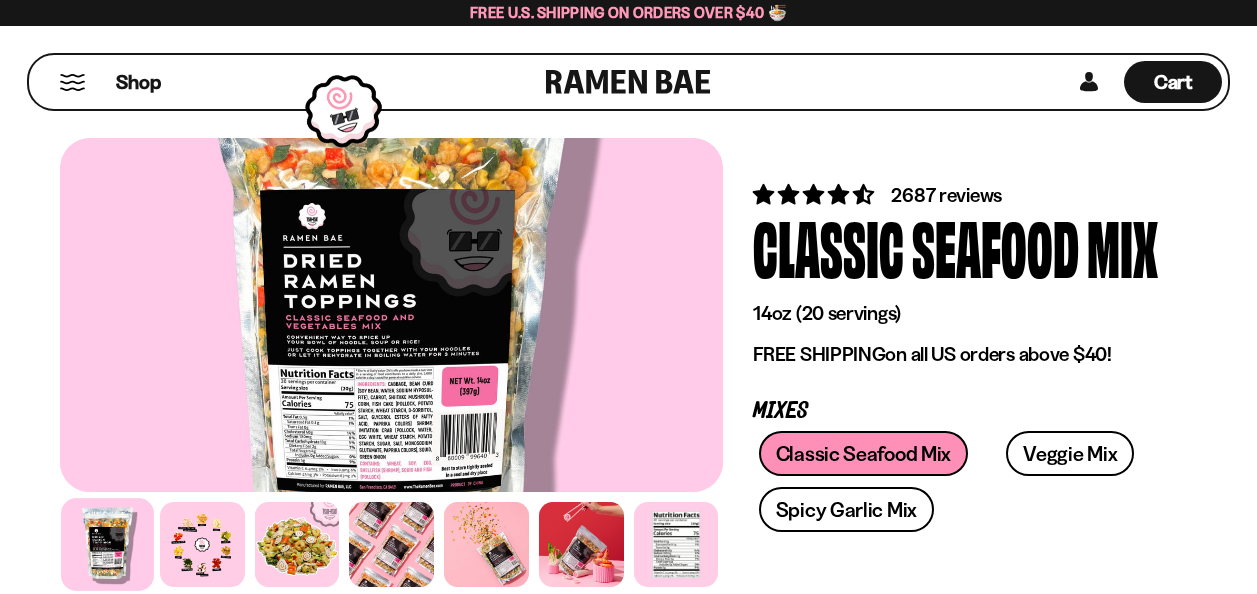 scroll, scrollTop: 0, scrollLeft: 0, axis: both 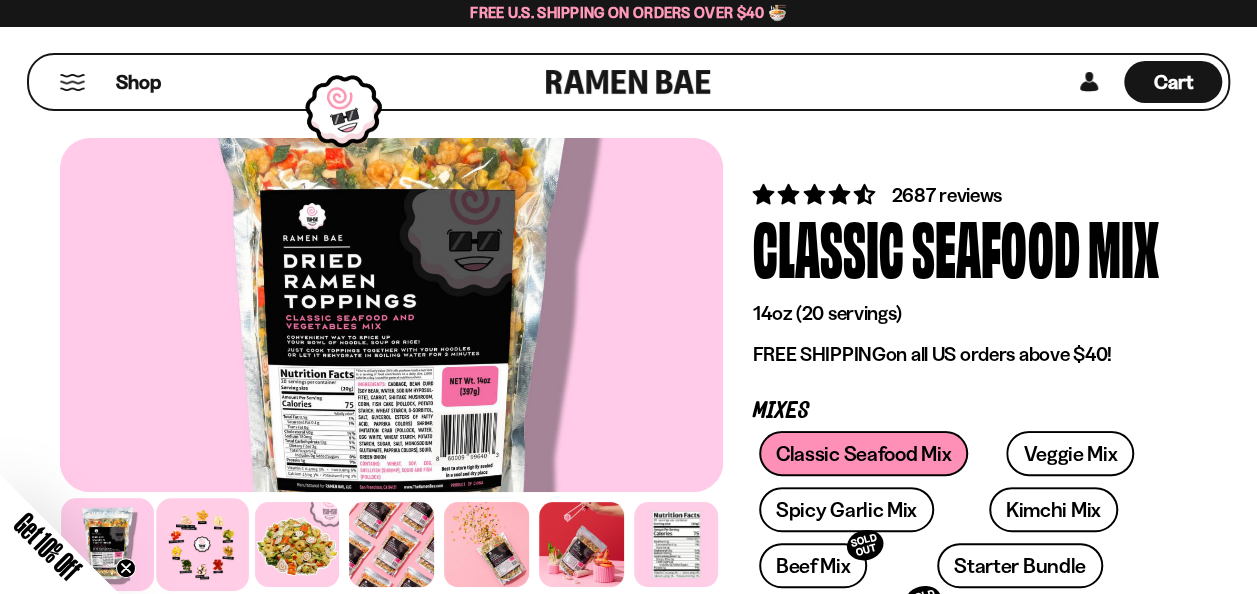 click at bounding box center (202, 544) 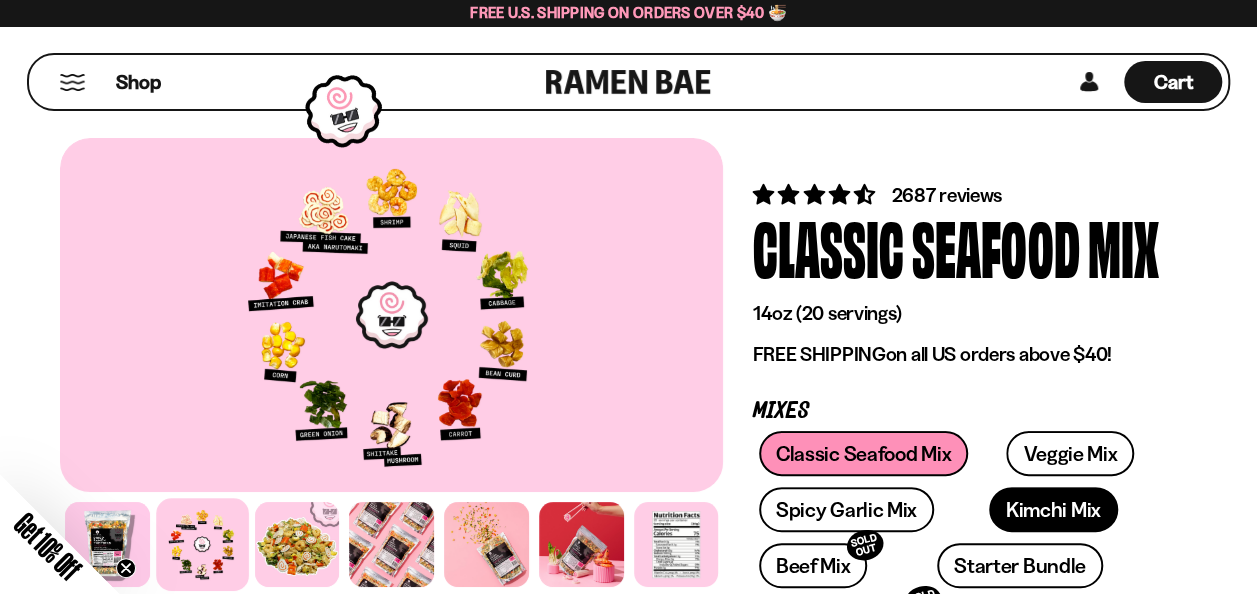 click on "Kimchi Mix" at bounding box center (1053, 509) 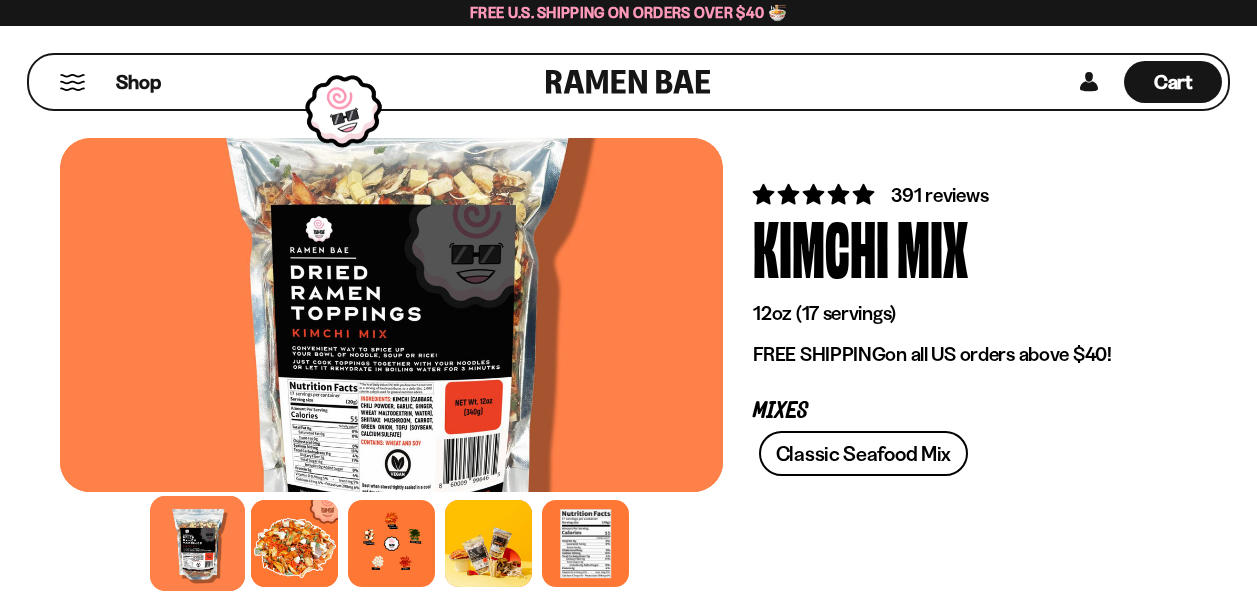 scroll, scrollTop: 0, scrollLeft: 0, axis: both 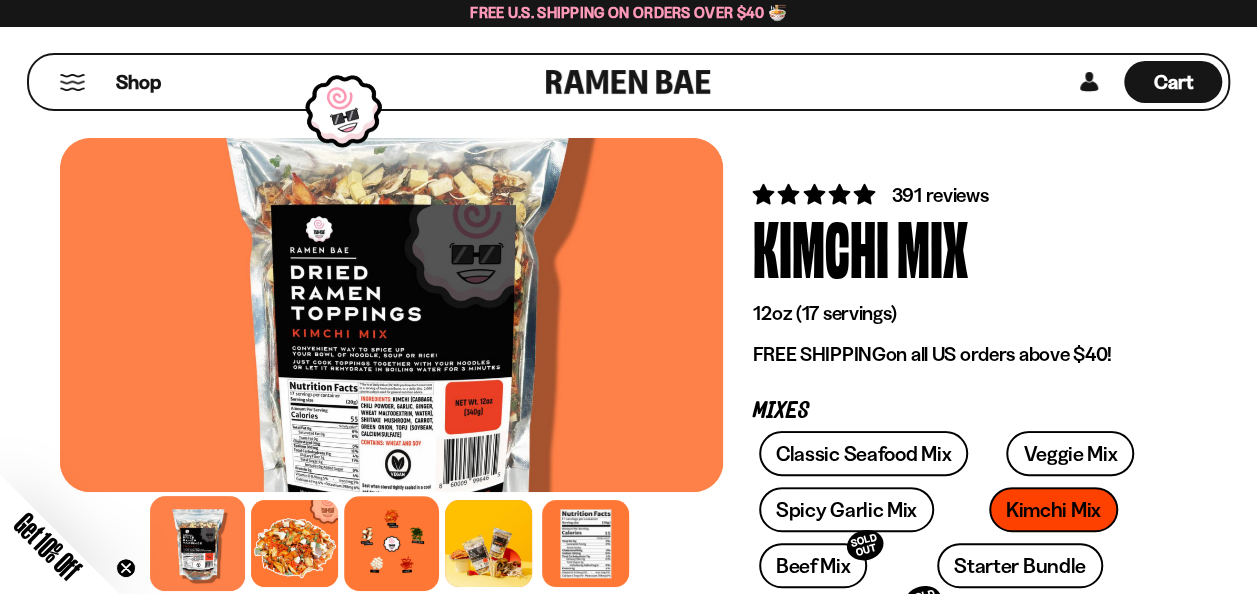 click at bounding box center (391, 543) 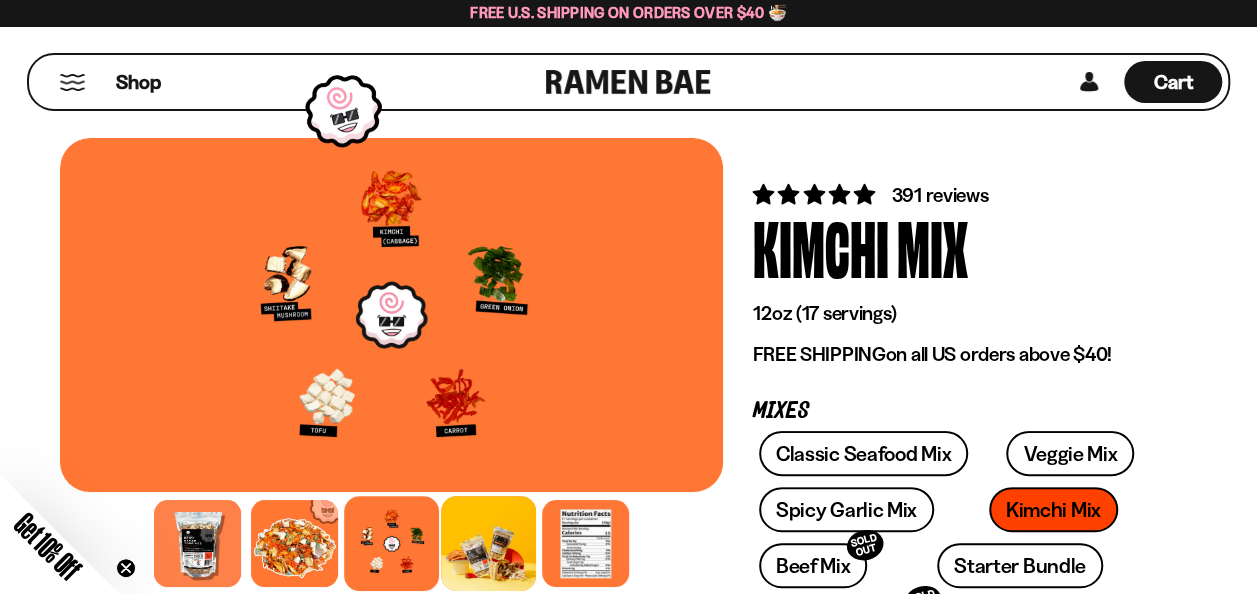 drag, startPoint x: 398, startPoint y: 536, endPoint x: 454, endPoint y: 566, distance: 63.529522 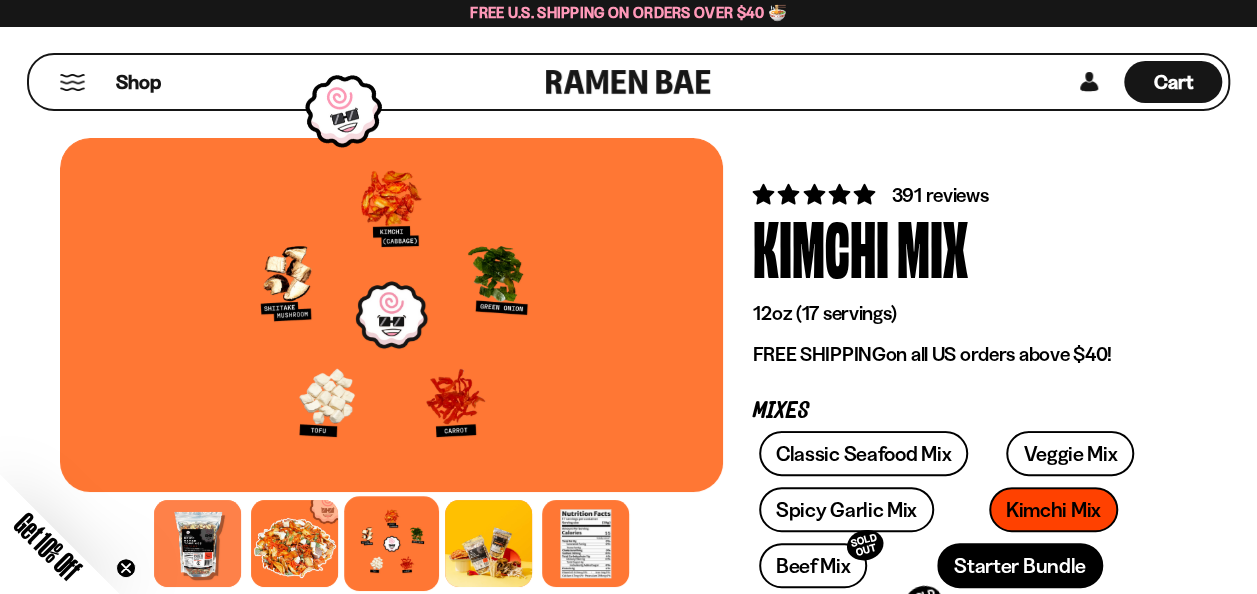 click on "Starter Bundle" at bounding box center [1020, 565] 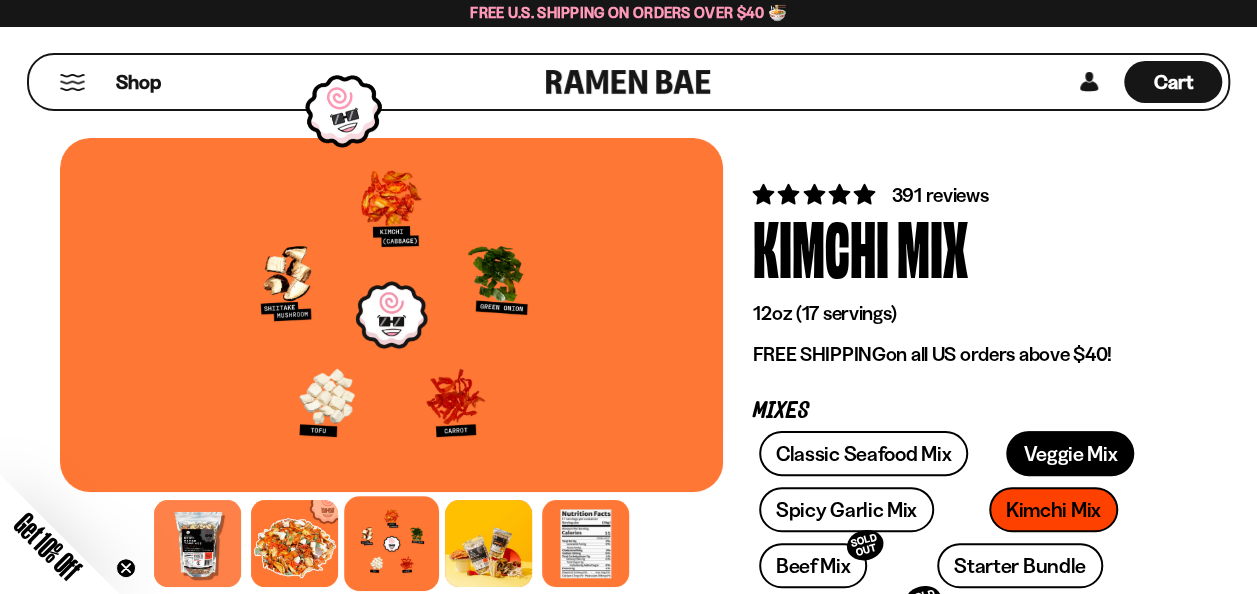 click on "Veggie Mix" at bounding box center (1070, 453) 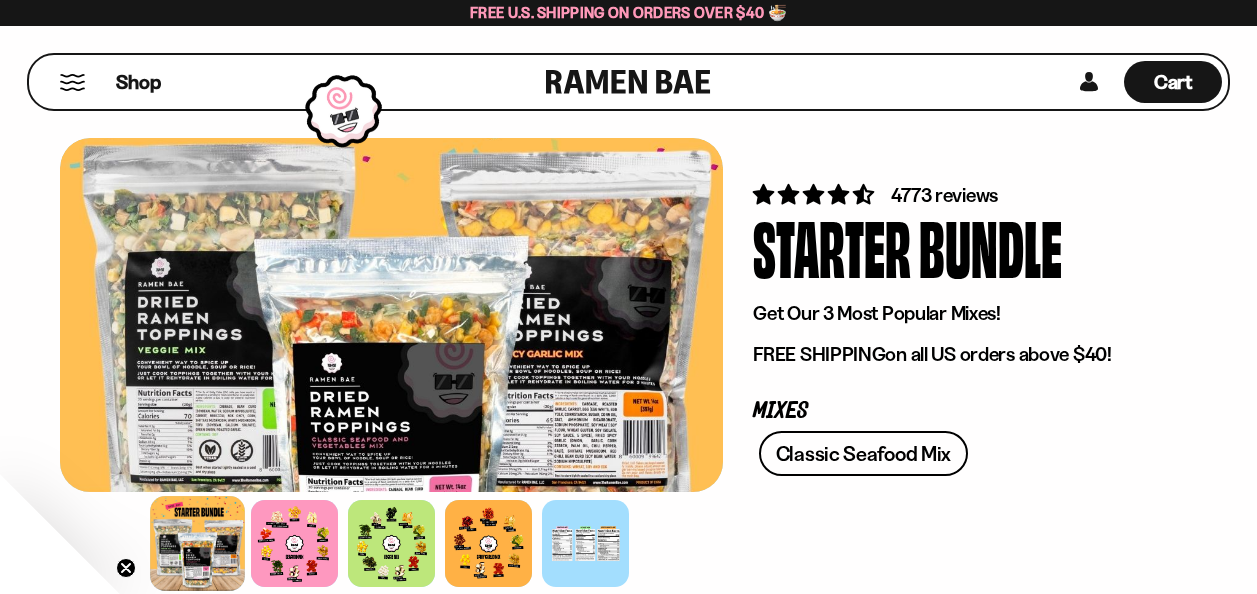 scroll, scrollTop: 0, scrollLeft: 0, axis: both 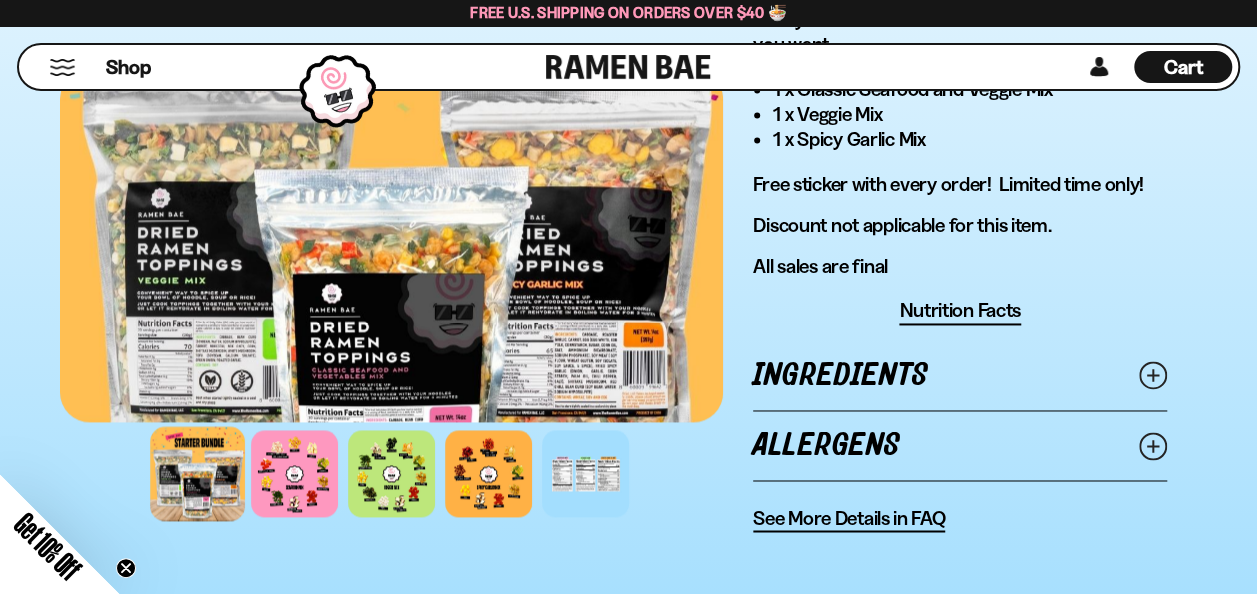 click on "Ingredients" at bounding box center [960, 375] 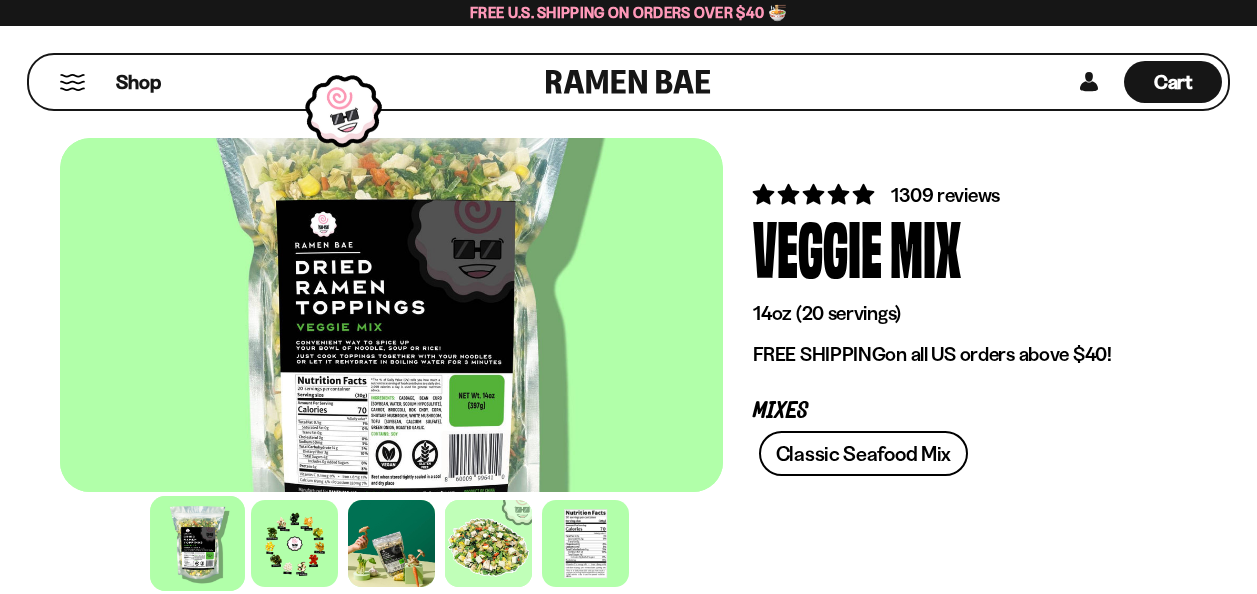 scroll, scrollTop: 0, scrollLeft: 0, axis: both 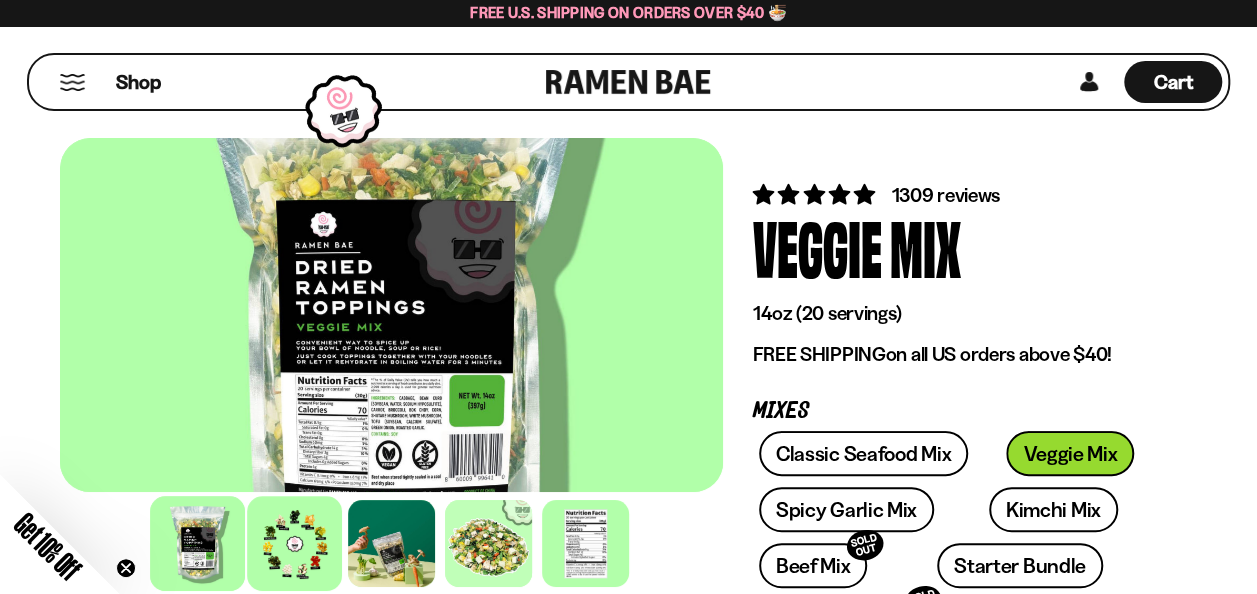 click at bounding box center [294, 543] 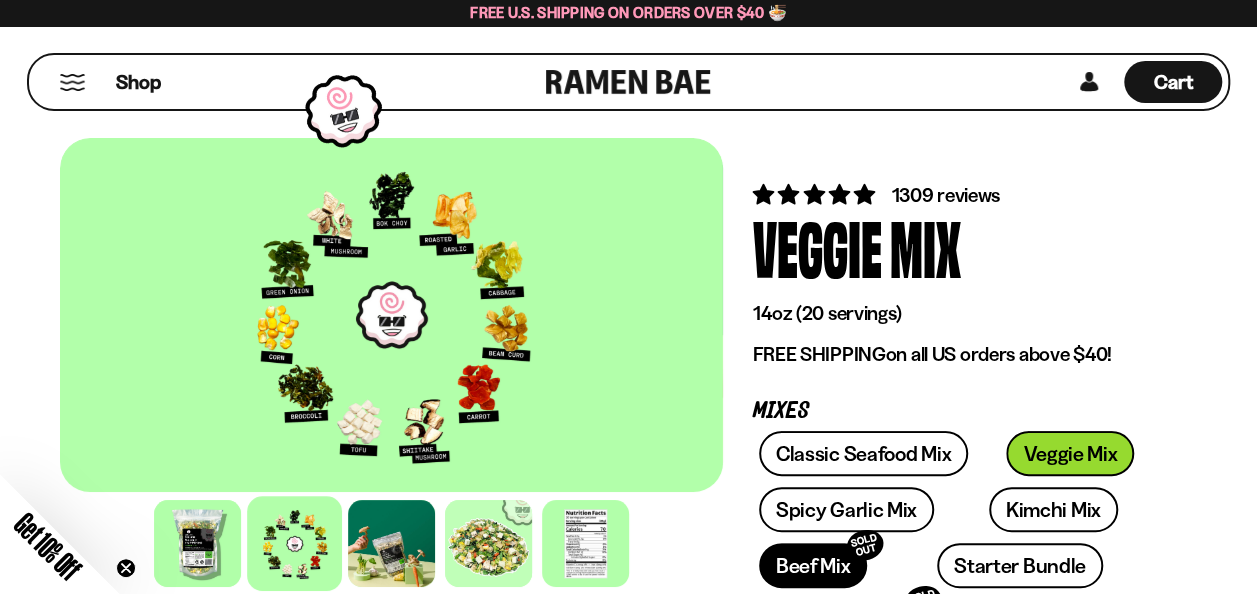 click on "Beef Mix
SOLD OUT" at bounding box center [813, 565] 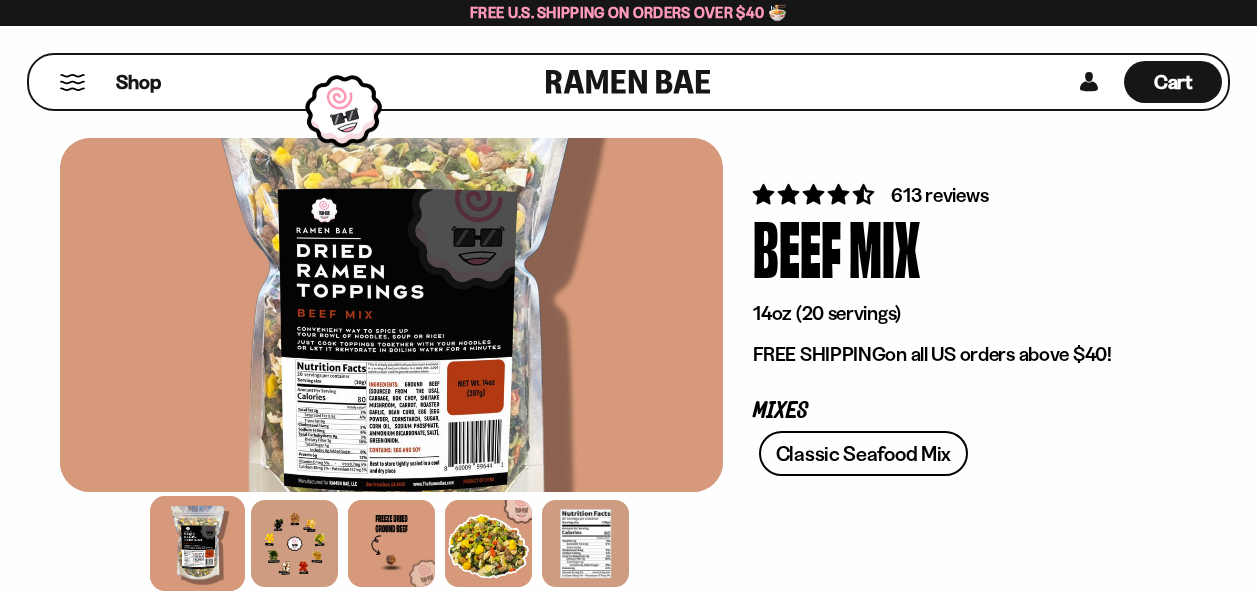scroll, scrollTop: 0, scrollLeft: 0, axis: both 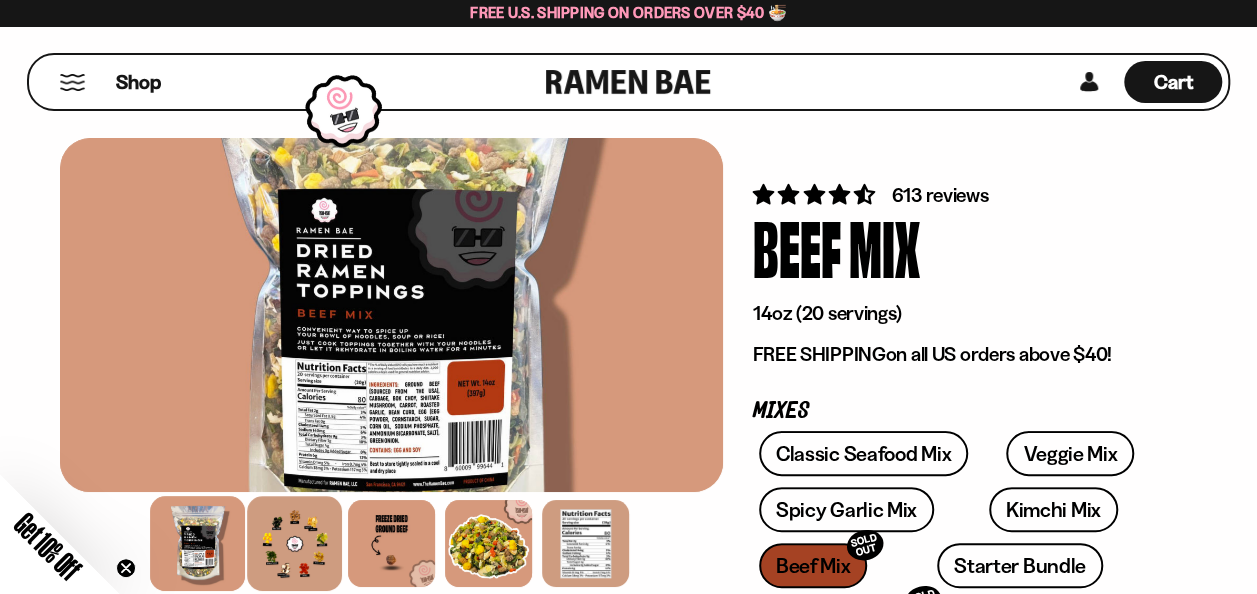 click at bounding box center (294, 543) 